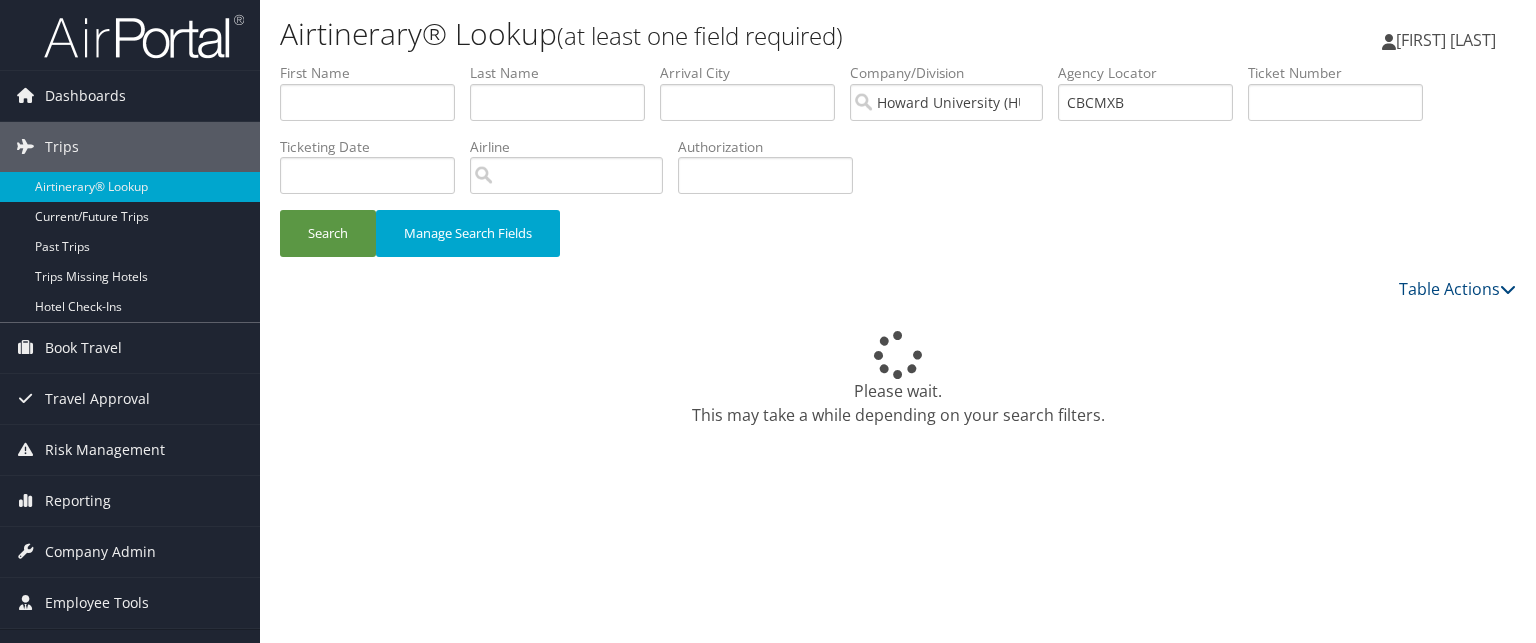 scroll, scrollTop: 0, scrollLeft: 0, axis: both 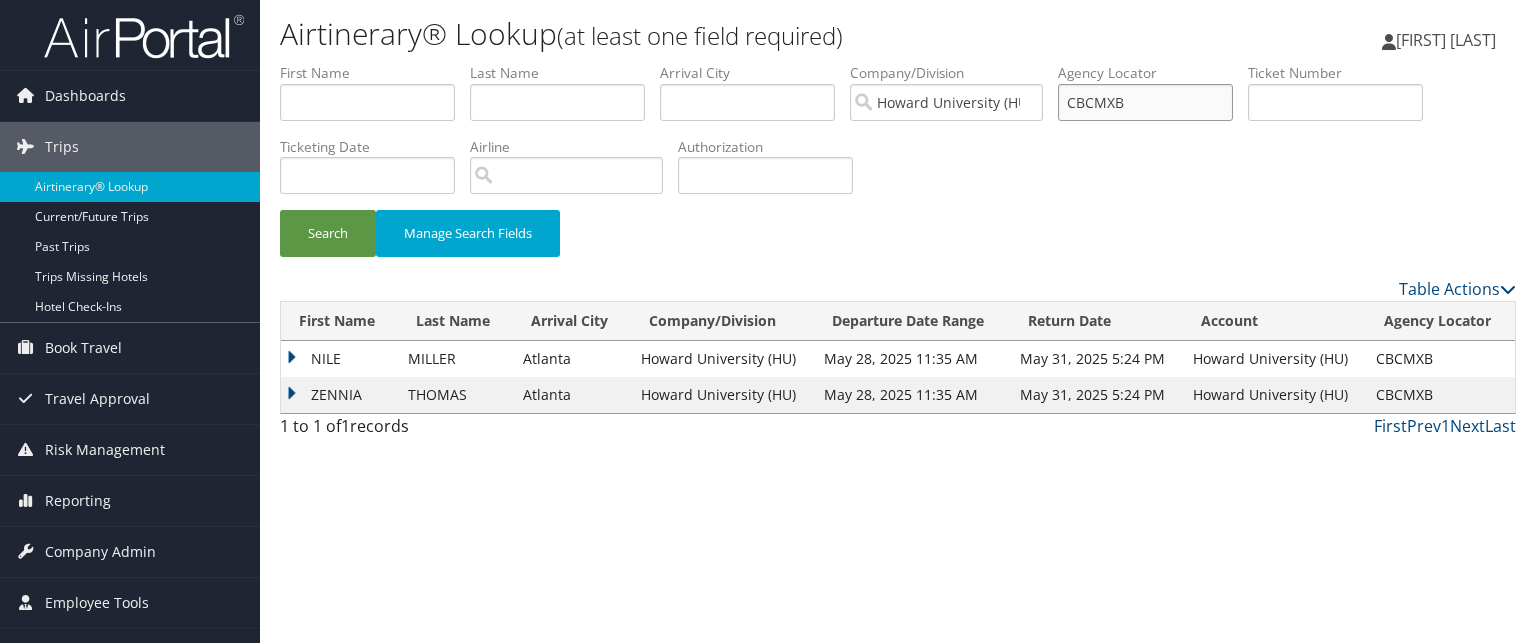 click on "CBCMXB" at bounding box center [1145, 102] 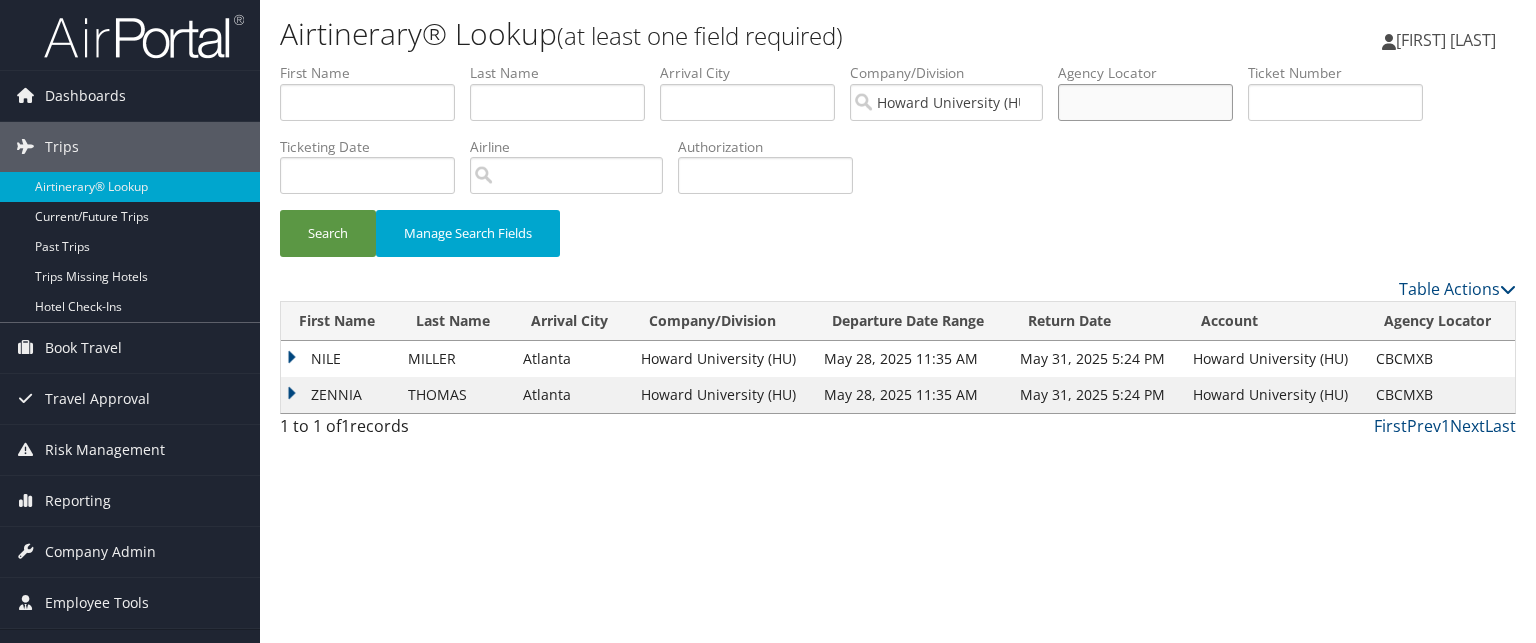 paste on "SC61013 Travel: Airfare" 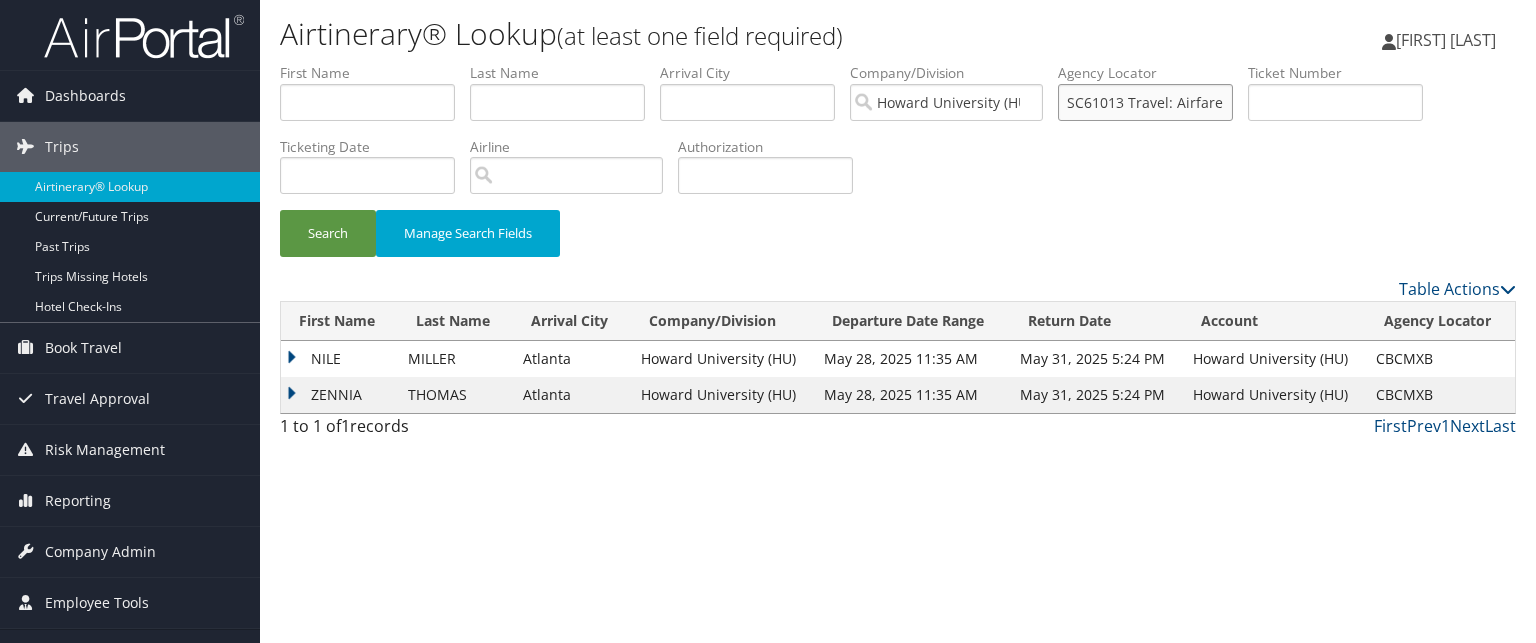 type on "SC61013 Travel: Airfare" 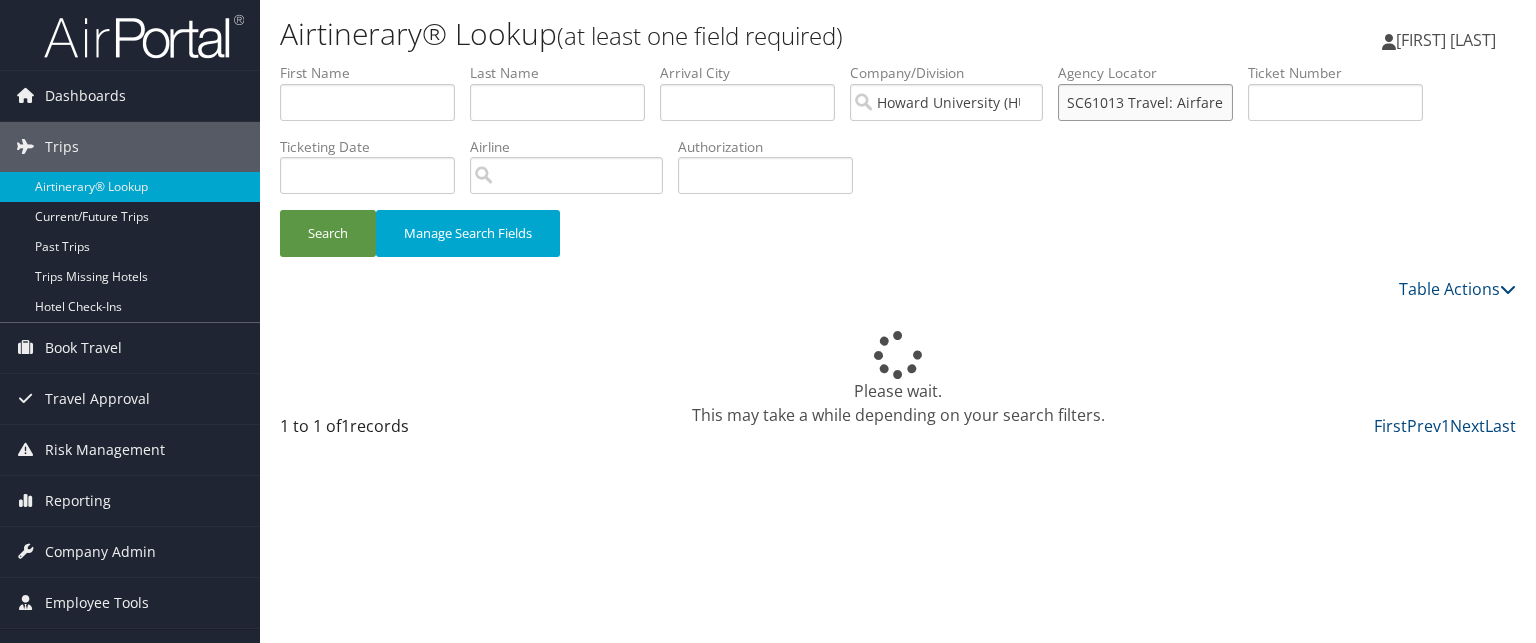 click on "SC61013 Travel: Airfare" at bounding box center (1145, 102) 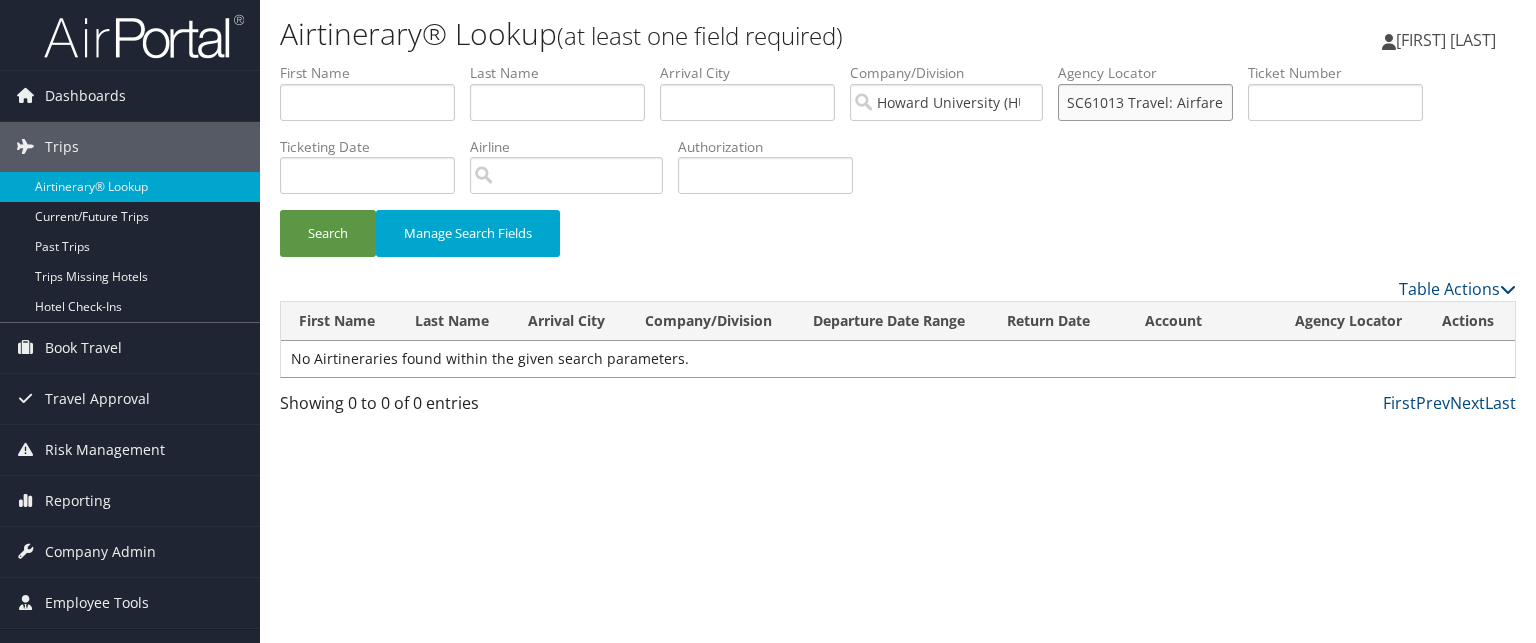 click on "SC61013 Travel: Airfare" at bounding box center (1145, 102) 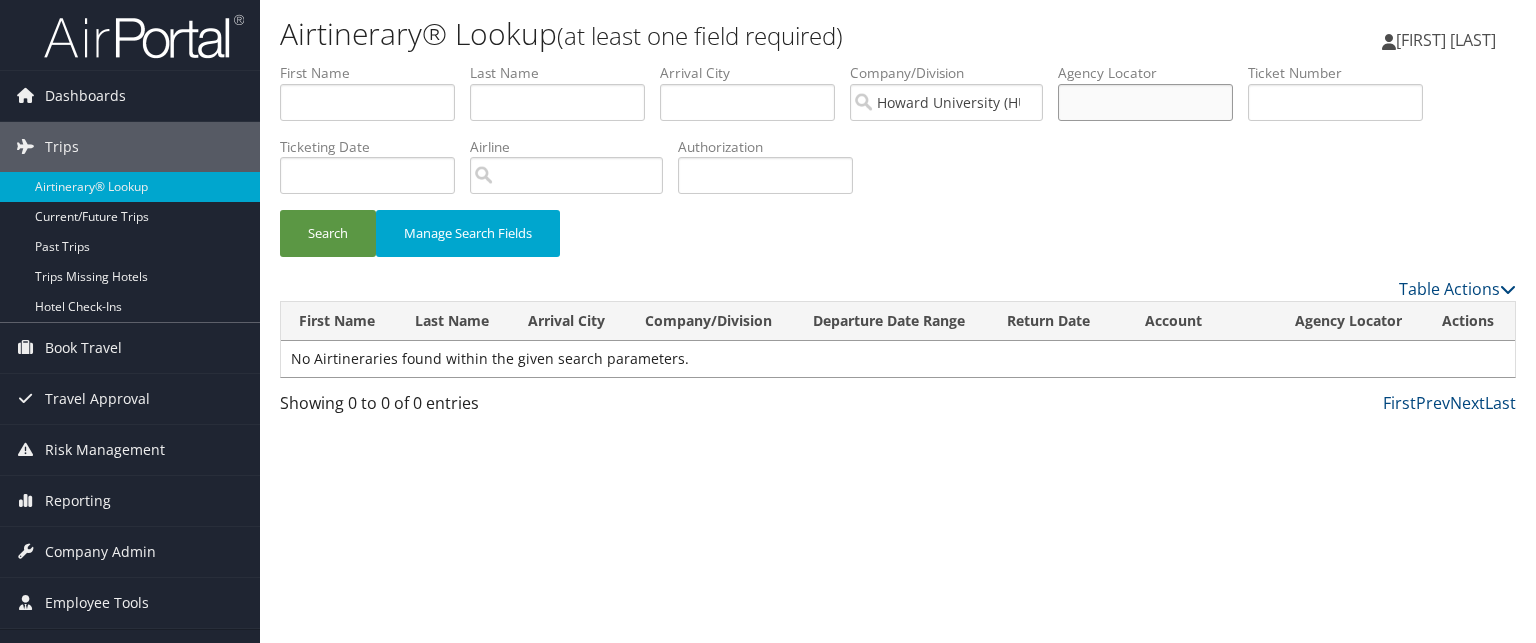click at bounding box center (1145, 102) 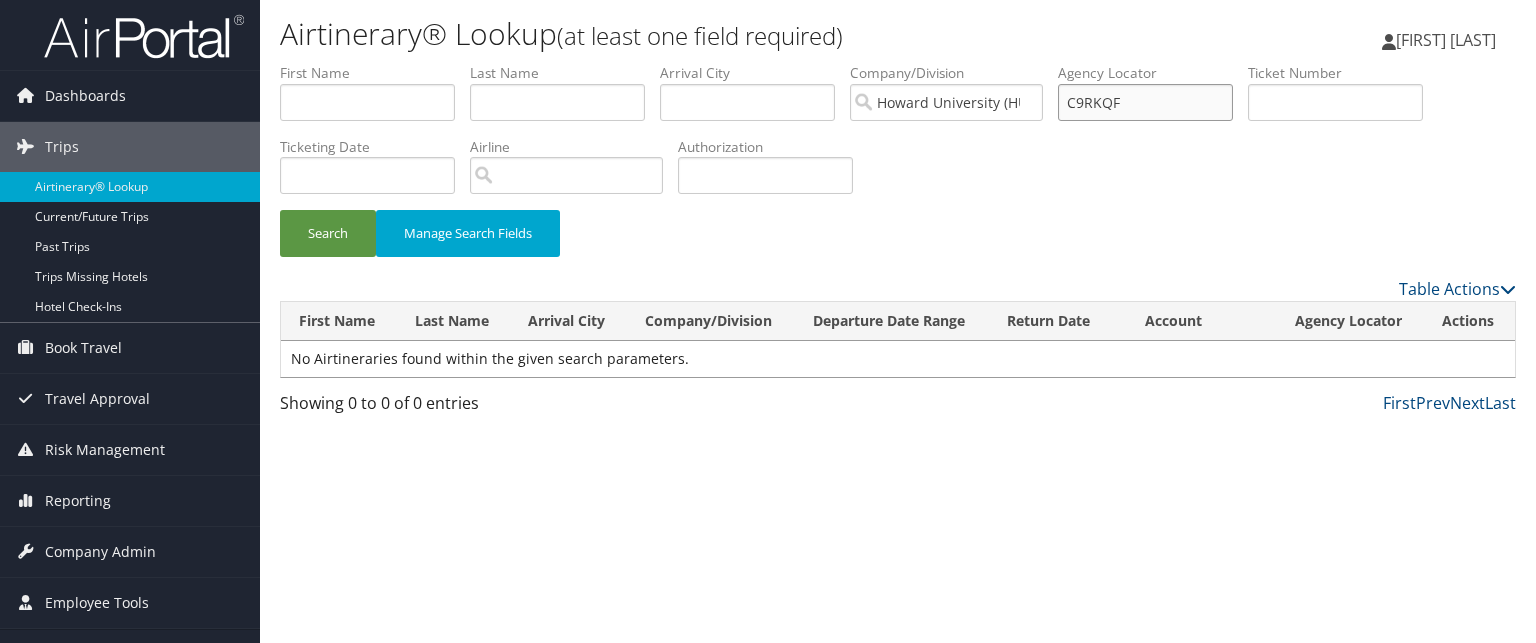 type on "C9RKQF" 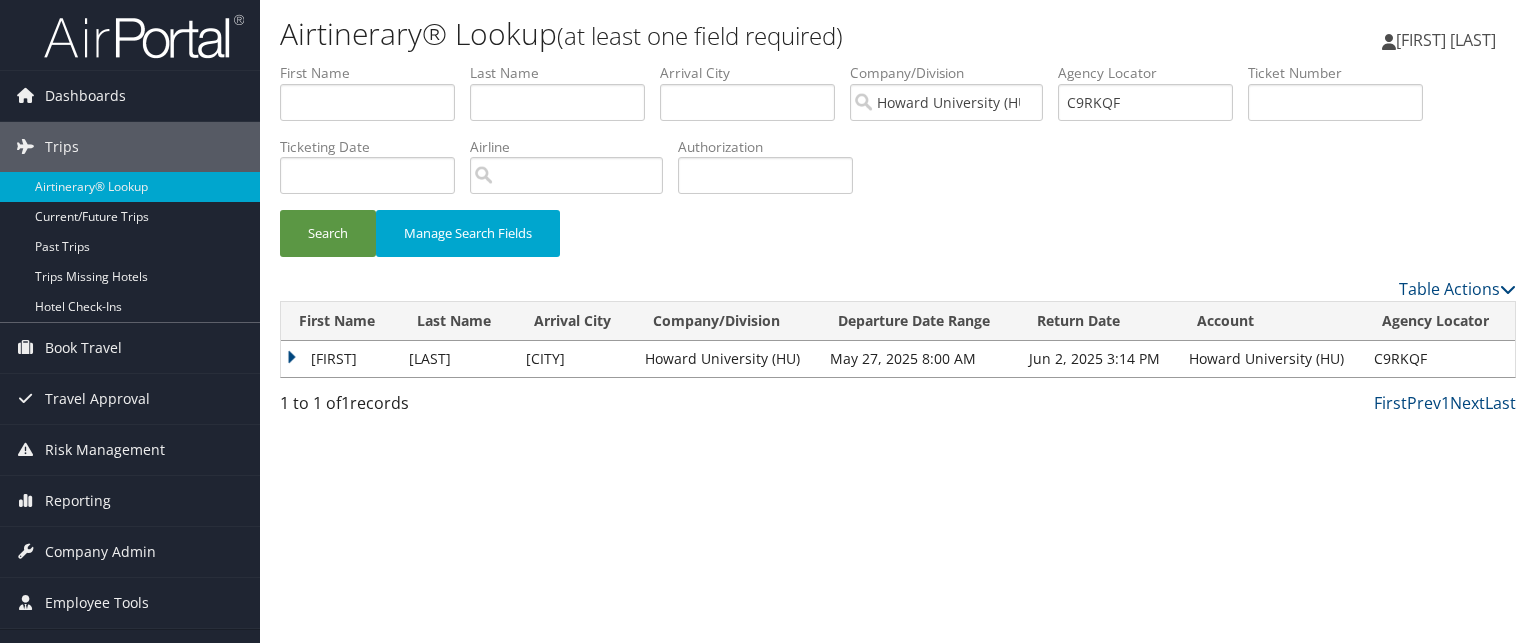 click on "WARE" at bounding box center (457, 359) 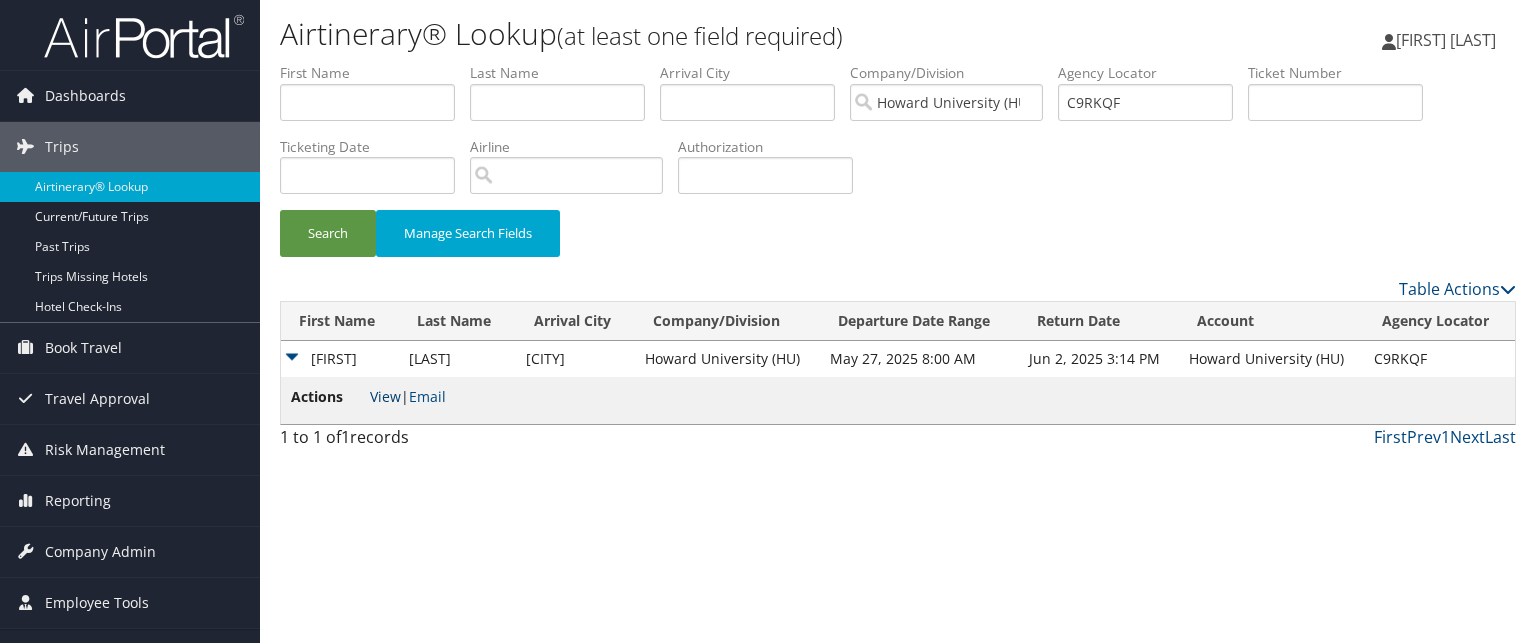 click on "View" at bounding box center [385, 396] 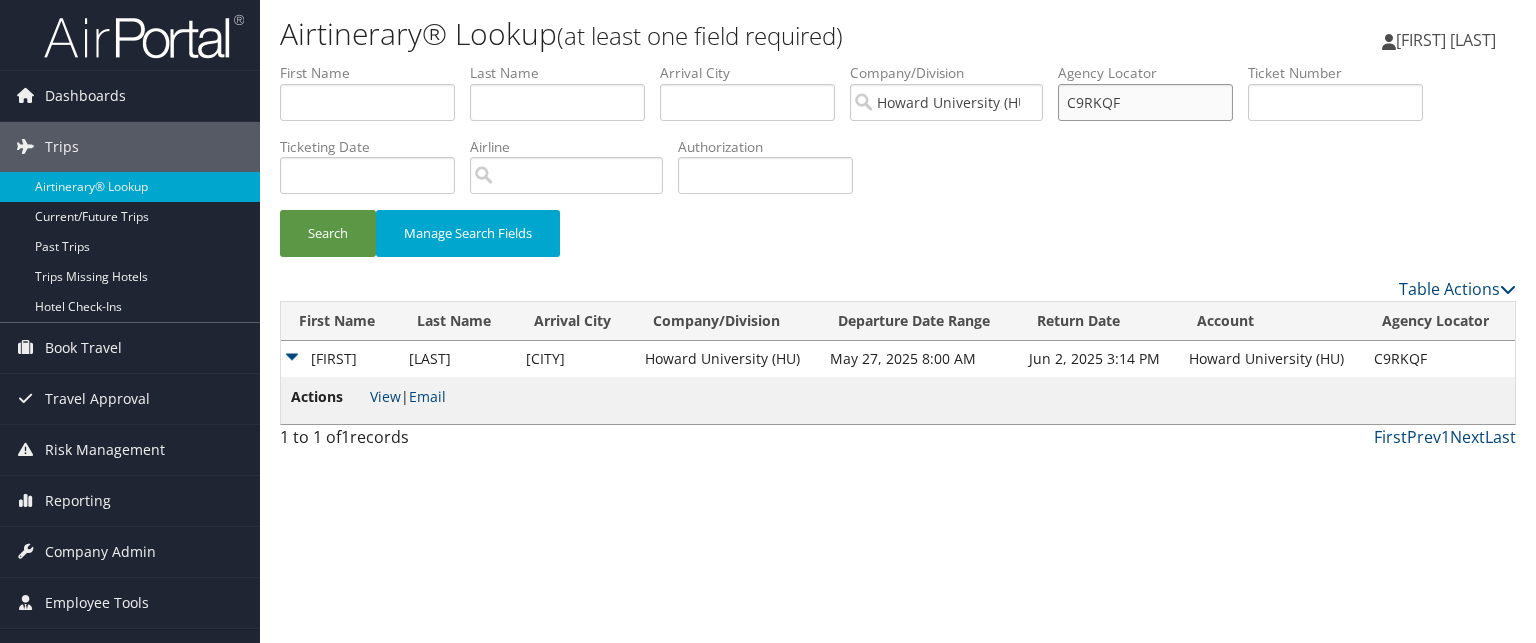 click on "C9RKQF" at bounding box center (1145, 102) 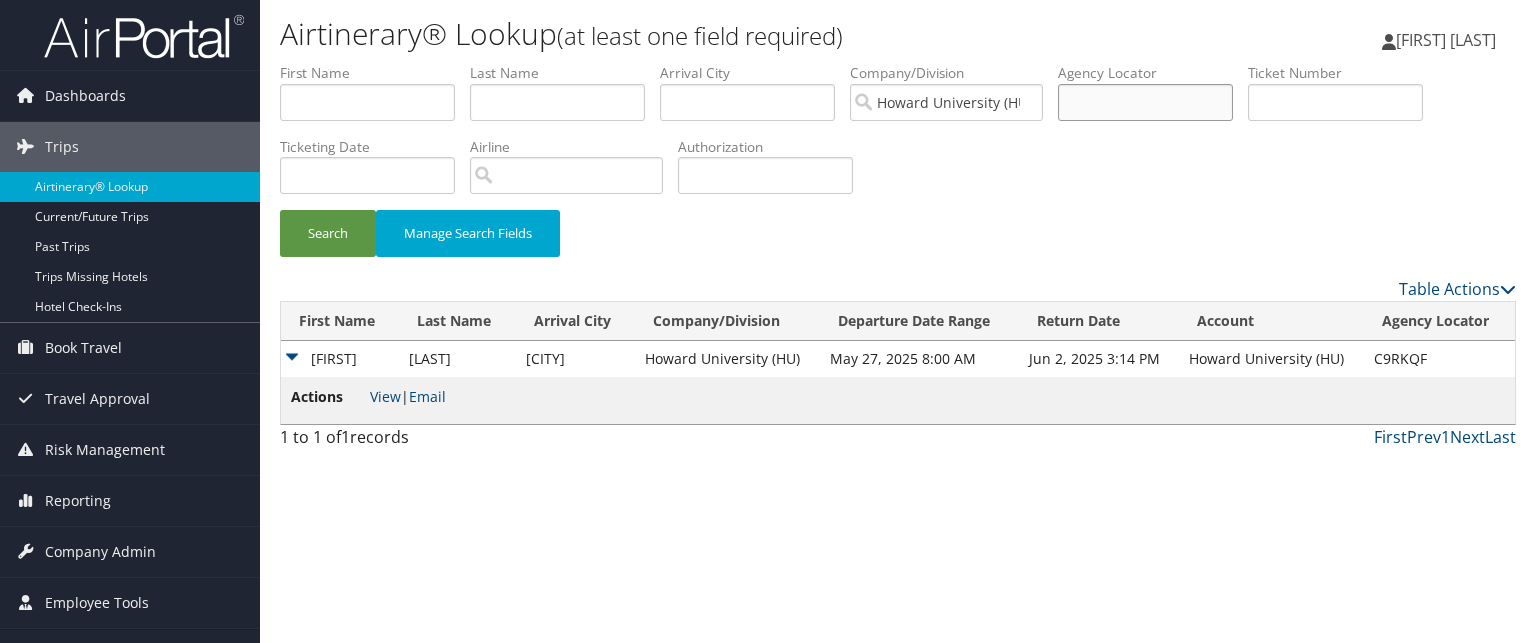 paste on "C9RHQJ" 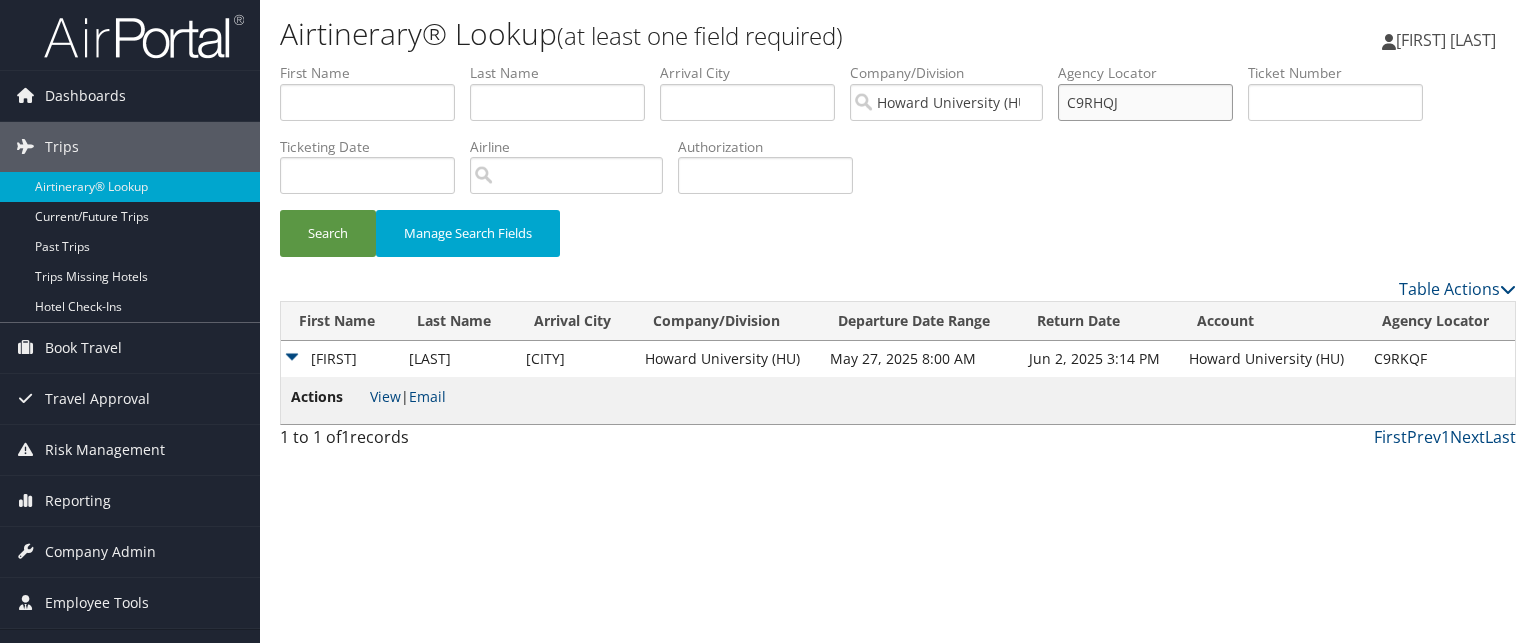 type on "C9RHQJ" 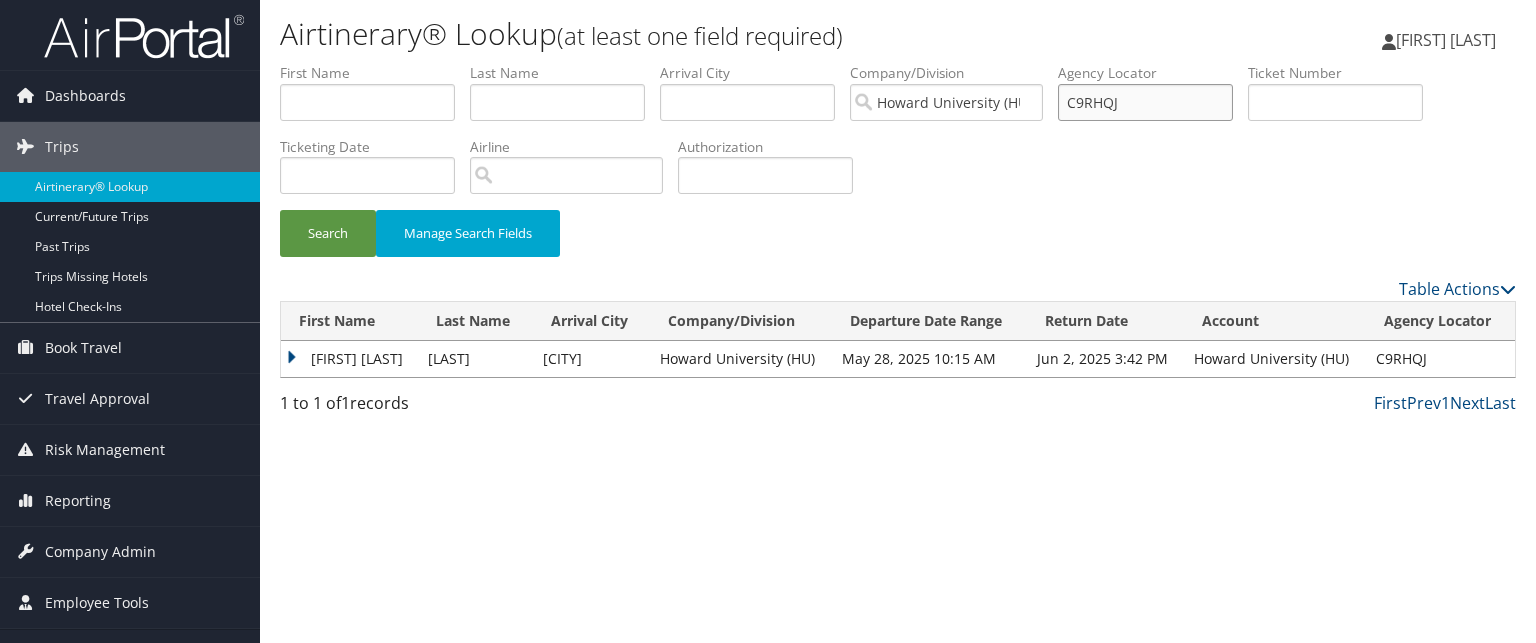 click on "C9RHQJ" at bounding box center (1145, 102) 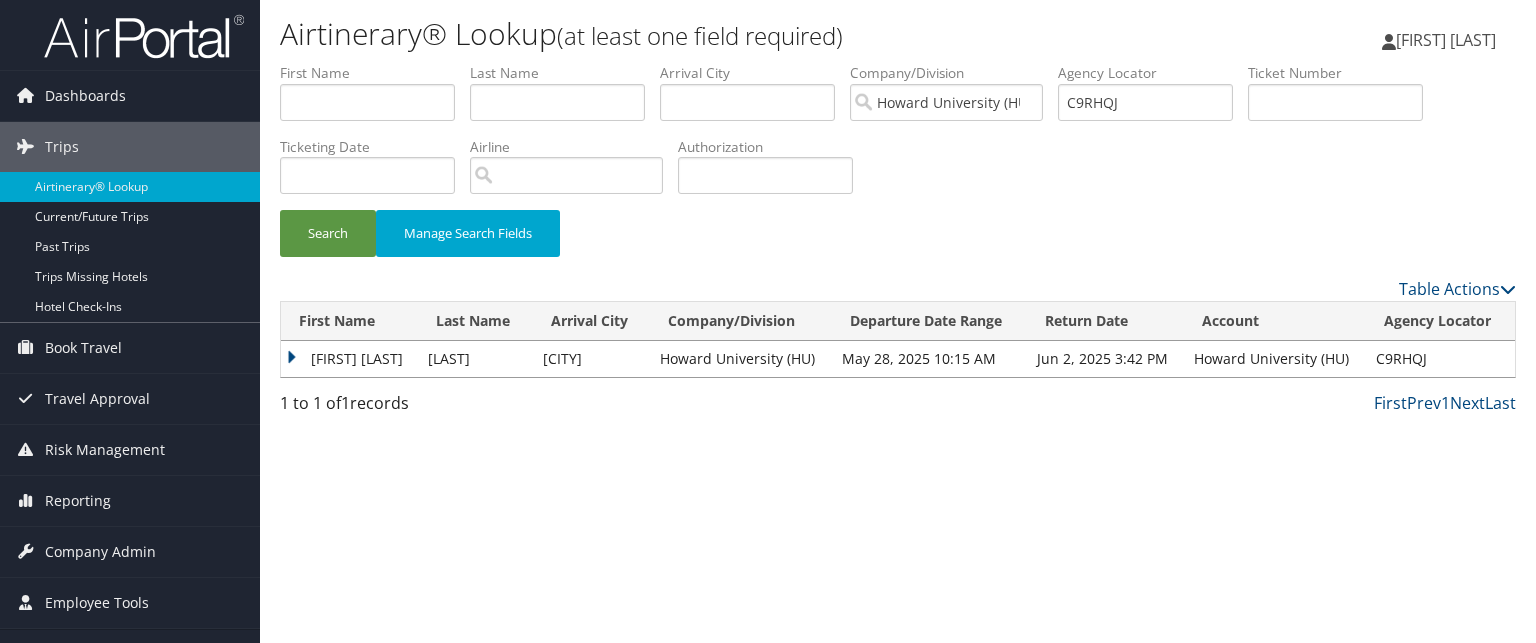 click on "First Name Last Name Arrival City Company/Division Departure Date Range Return Date Account Agency Locator Actions JAQUWAN MAURICE WARD Columbia Howard University (HU) May 28, 2025 10:15 AM Jun 2, 2025 3:42 PM Howard University (HU) C9RHQJ View  |  Email" at bounding box center [898, 339] 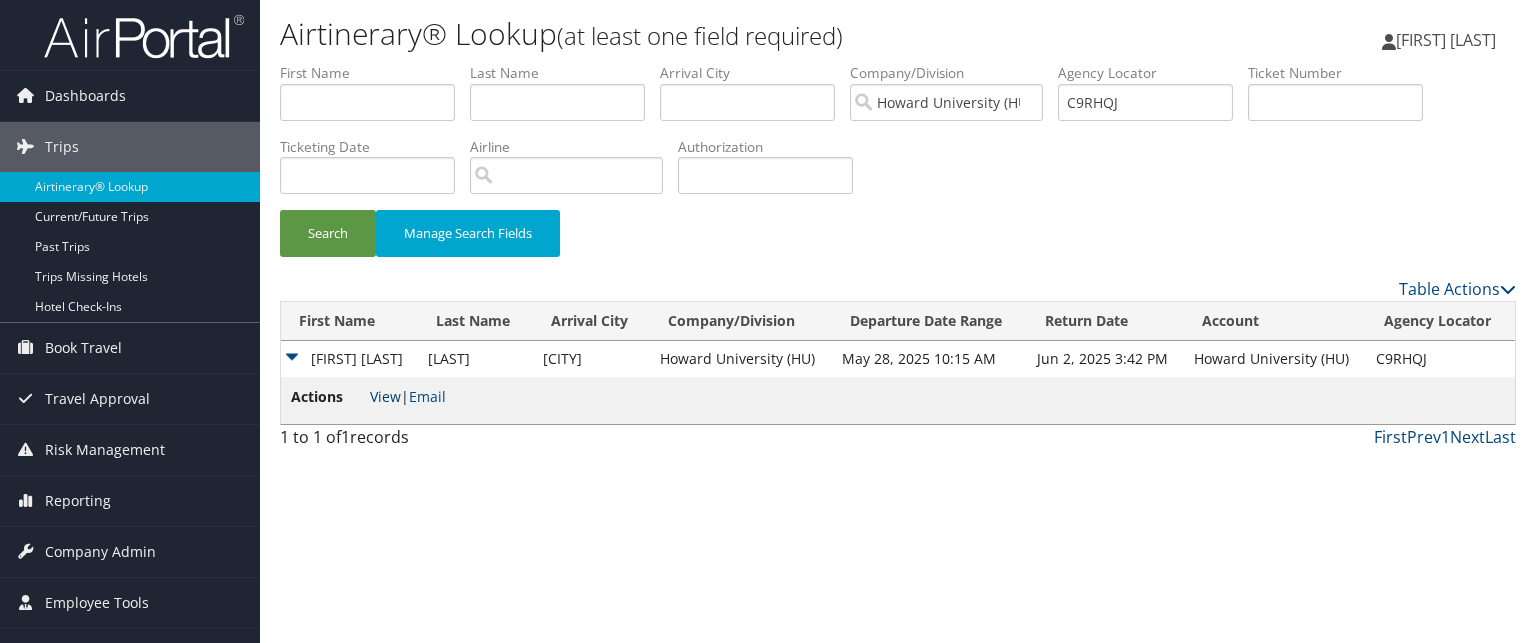 click on "View" at bounding box center (385, 396) 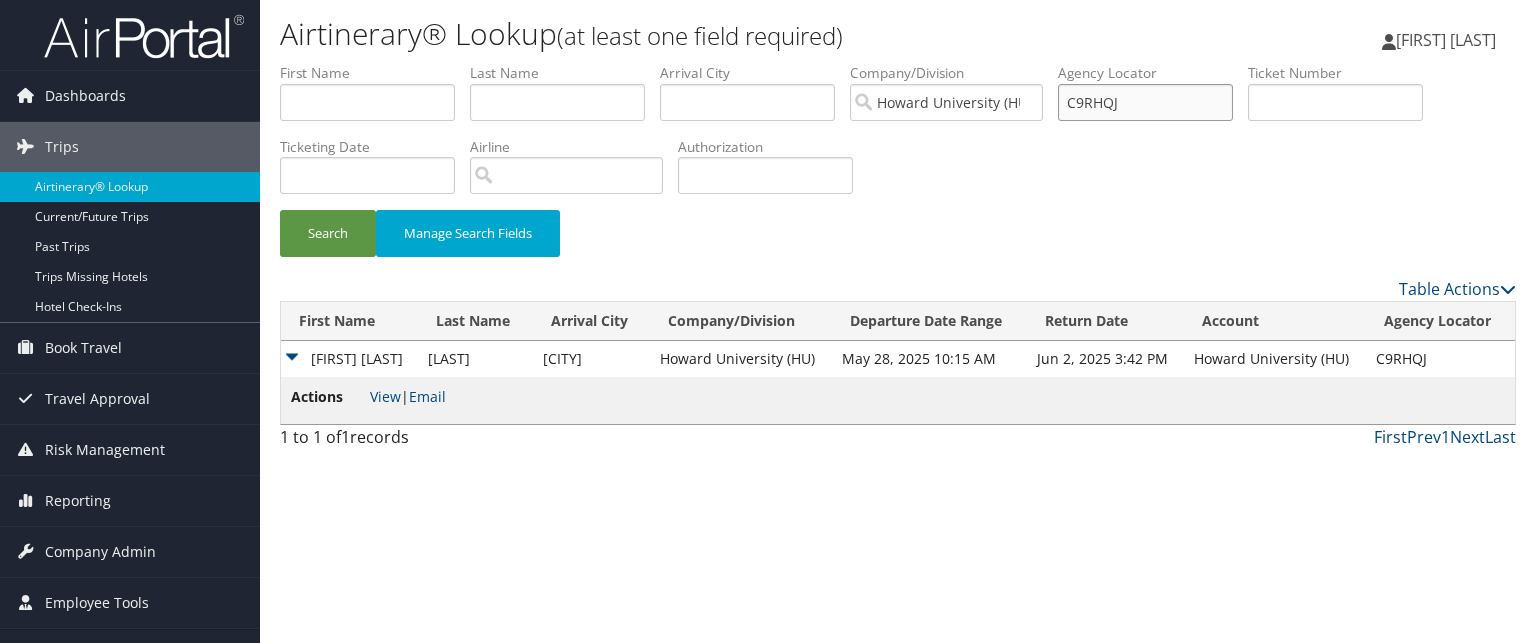 click on "C9RHQJ" at bounding box center (1145, 102) 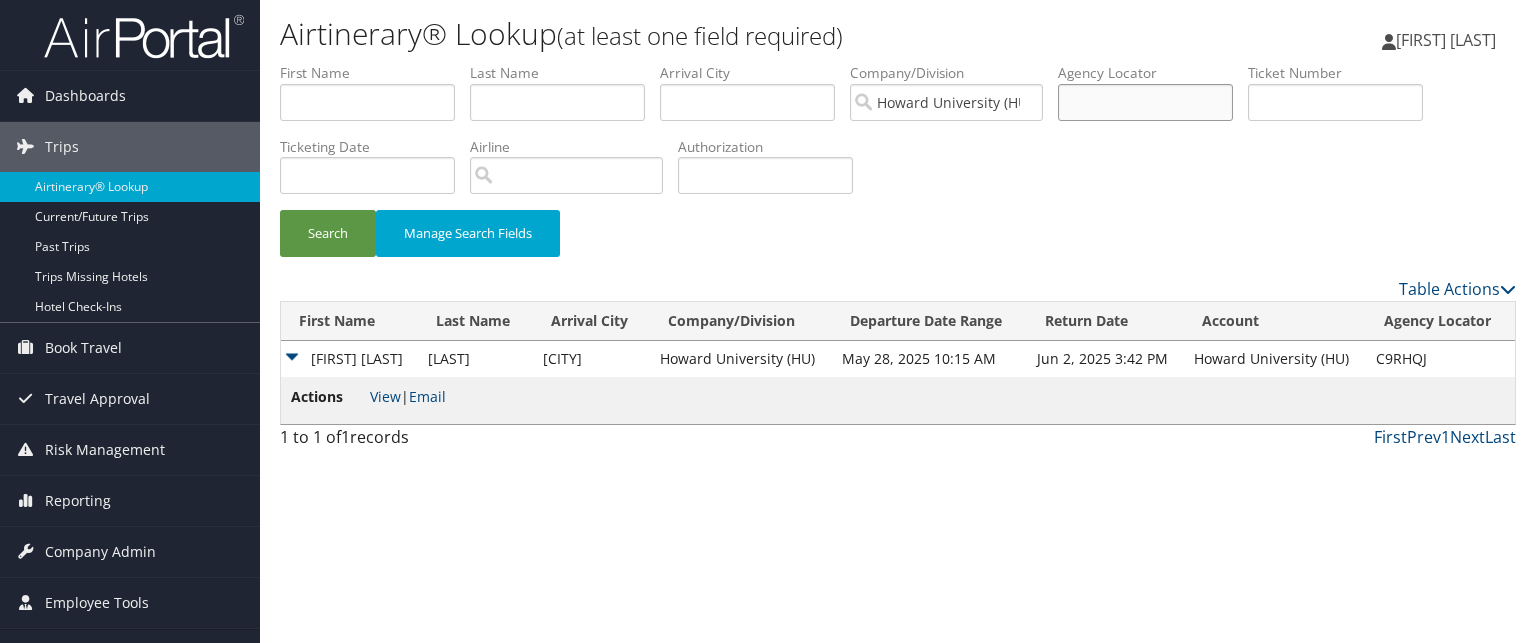 paste on "CBCMXB" 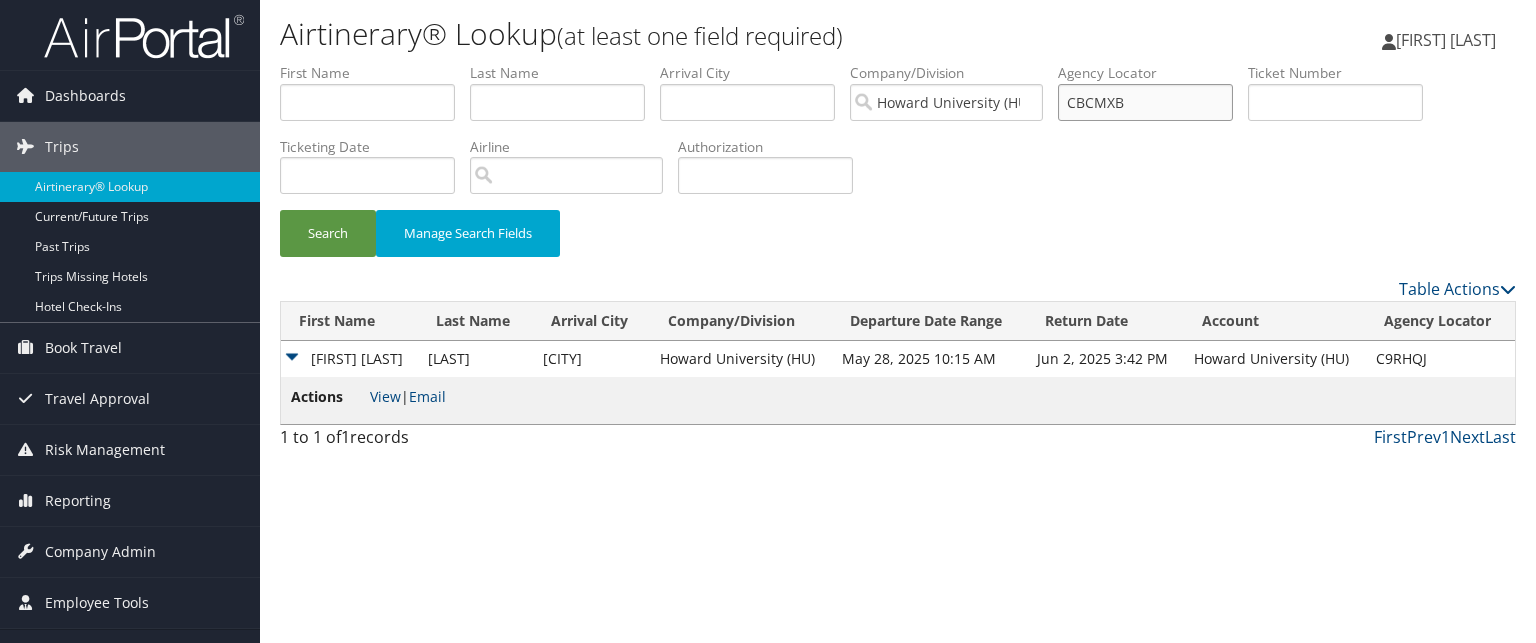 type on "CBCMXB" 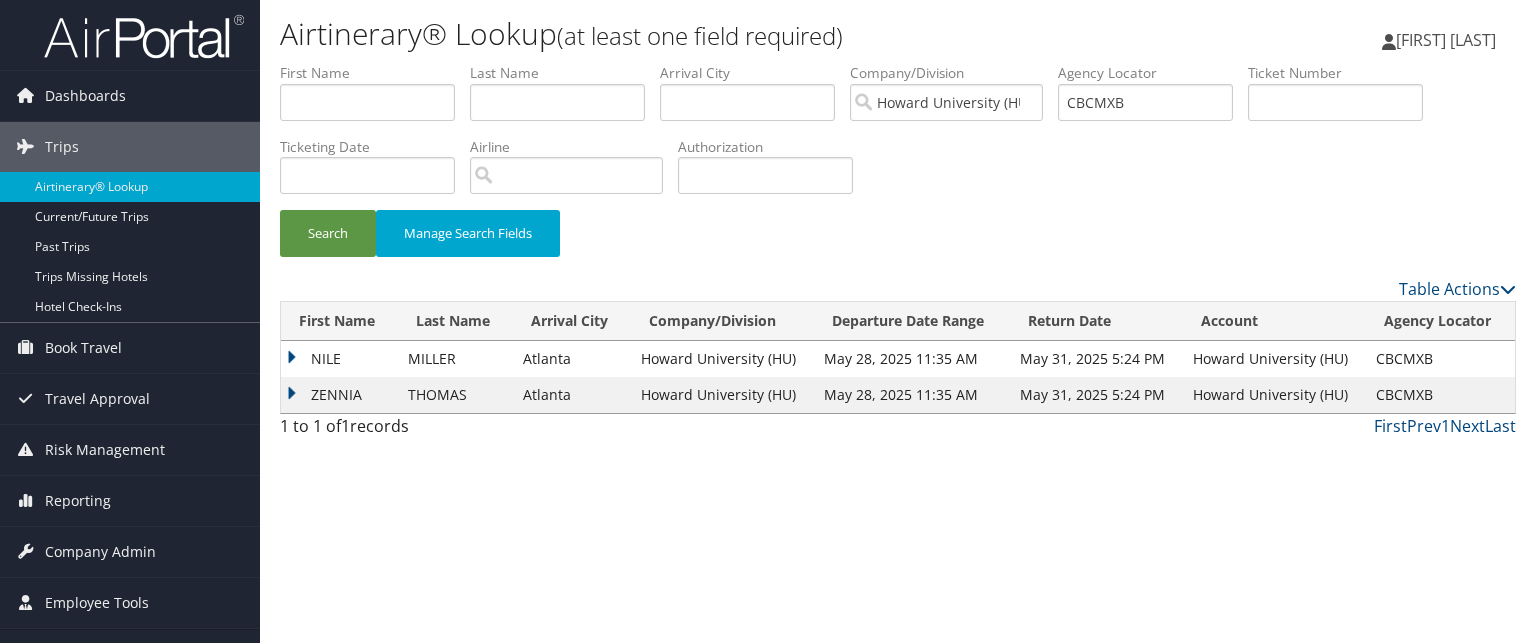 click on "NILE" at bounding box center (339, 359) 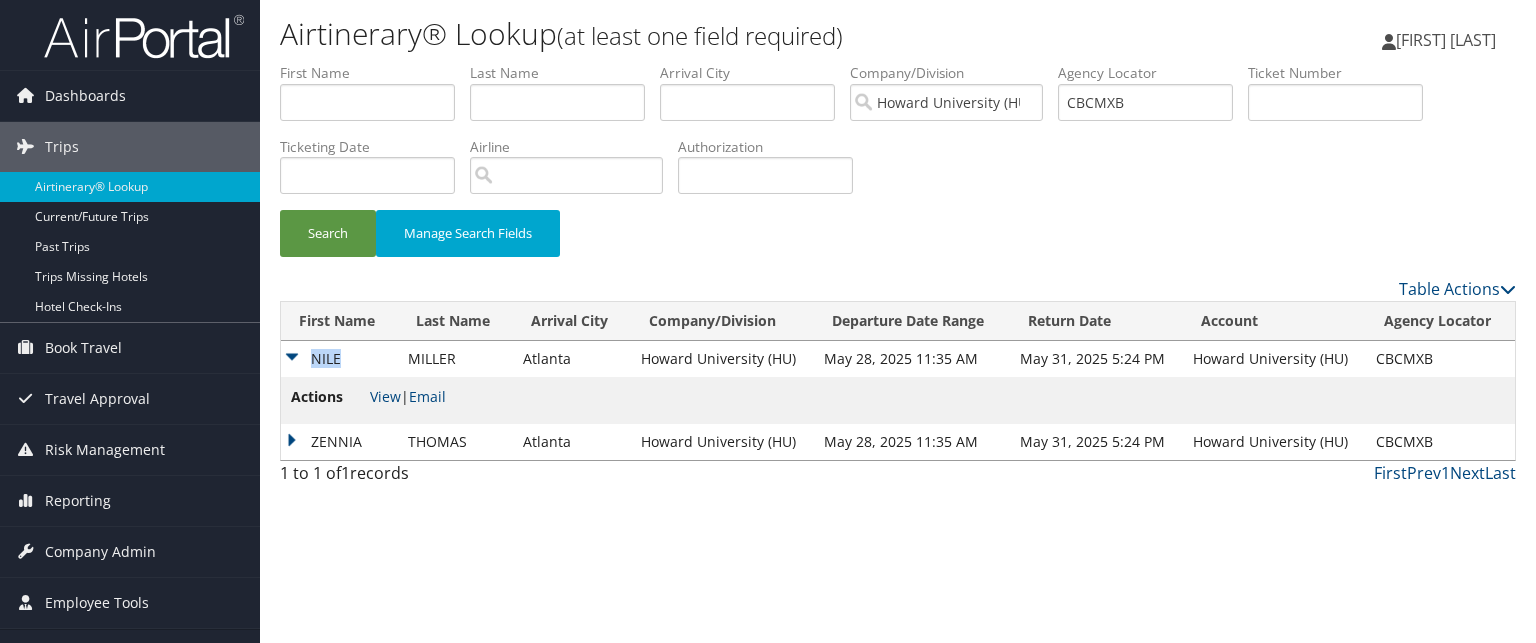 click on "NILE" at bounding box center [339, 359] 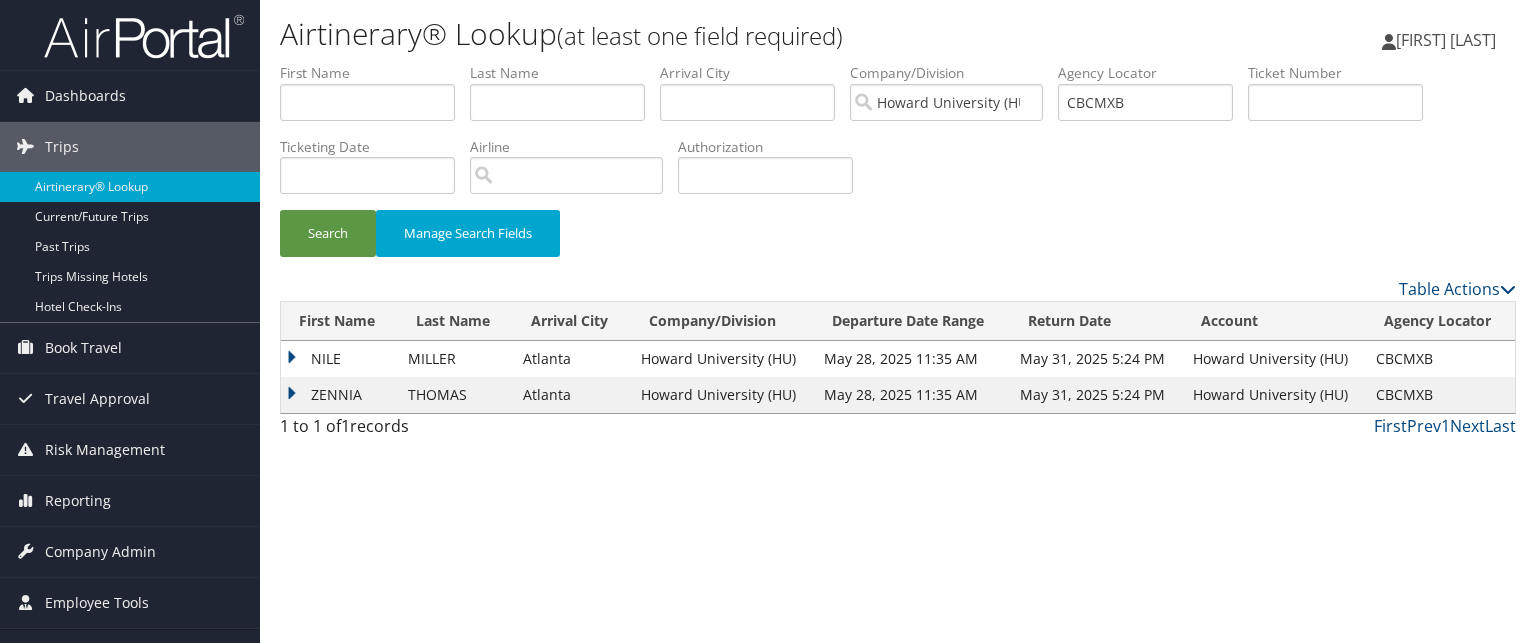 click on "ZENNIA" at bounding box center (339, 395) 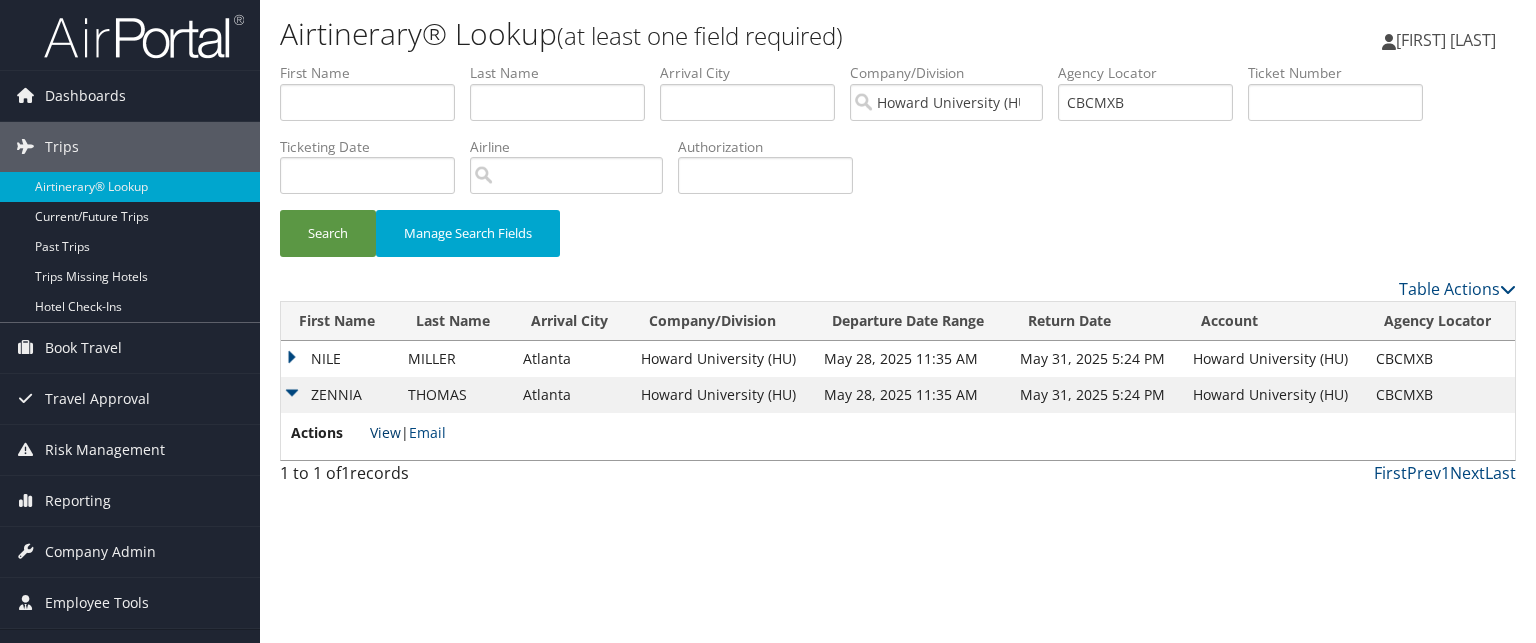 click on "View" at bounding box center (385, 432) 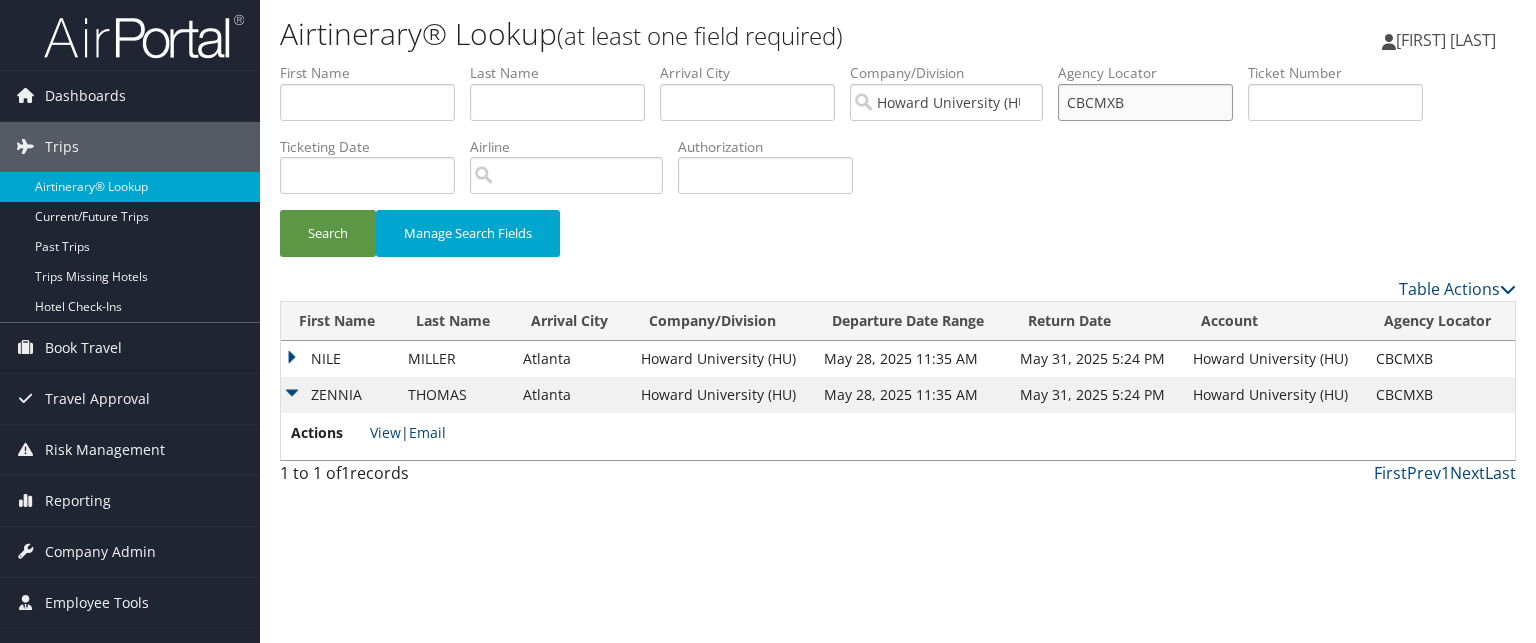 click on "CBCMXB" at bounding box center [1145, 102] 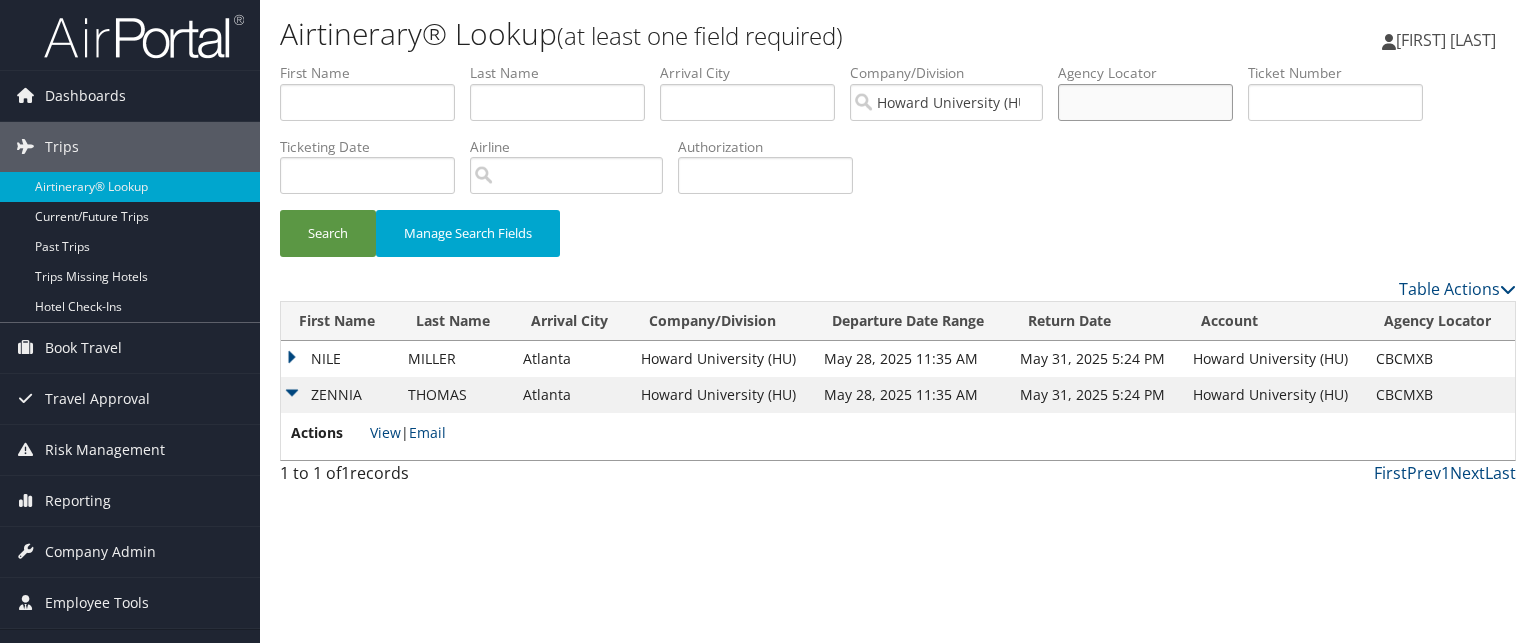 paste on "C0TRV4" 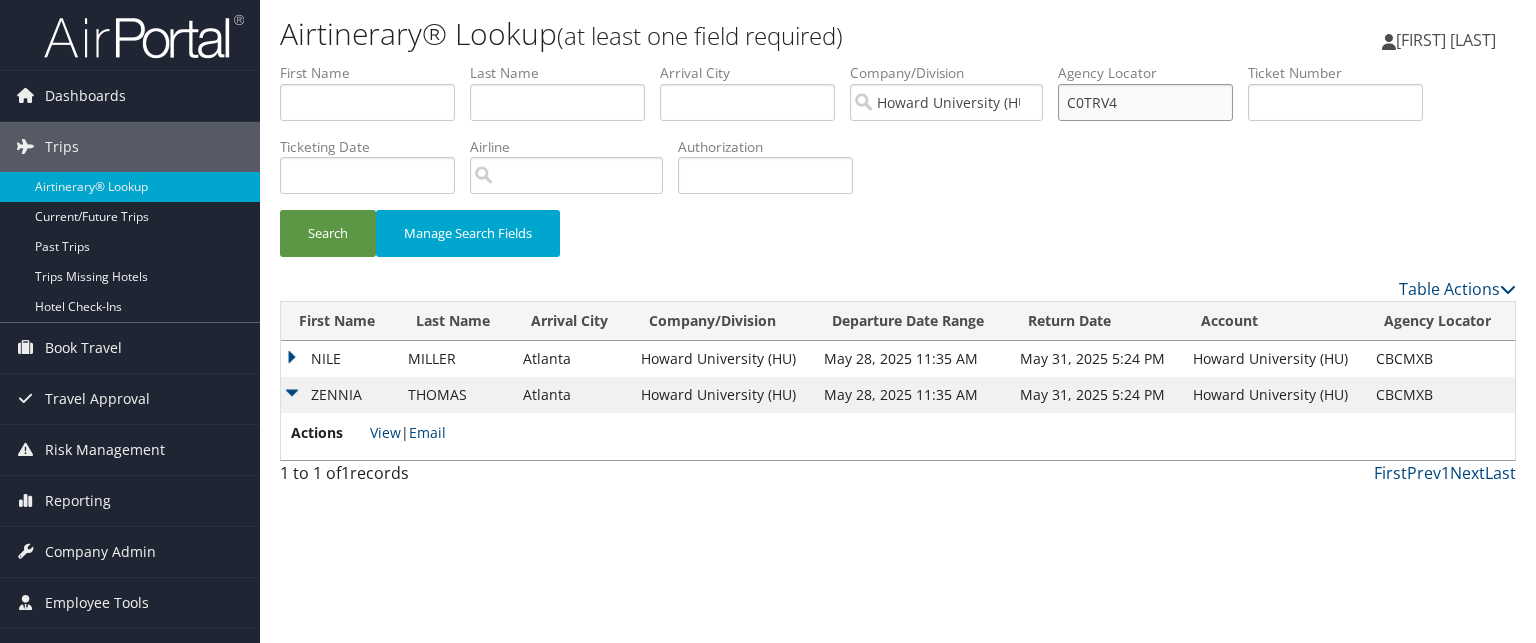 type on "C0TRV4" 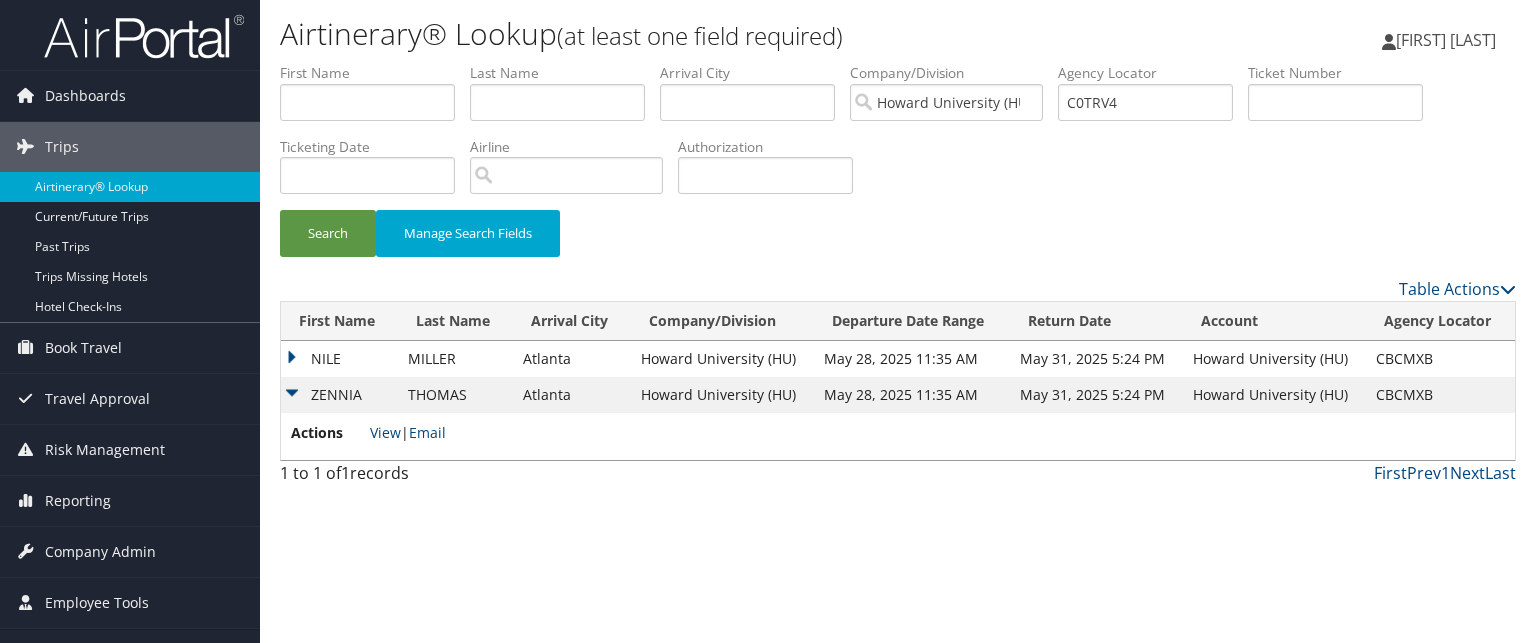 click on "NILE" at bounding box center (339, 359) 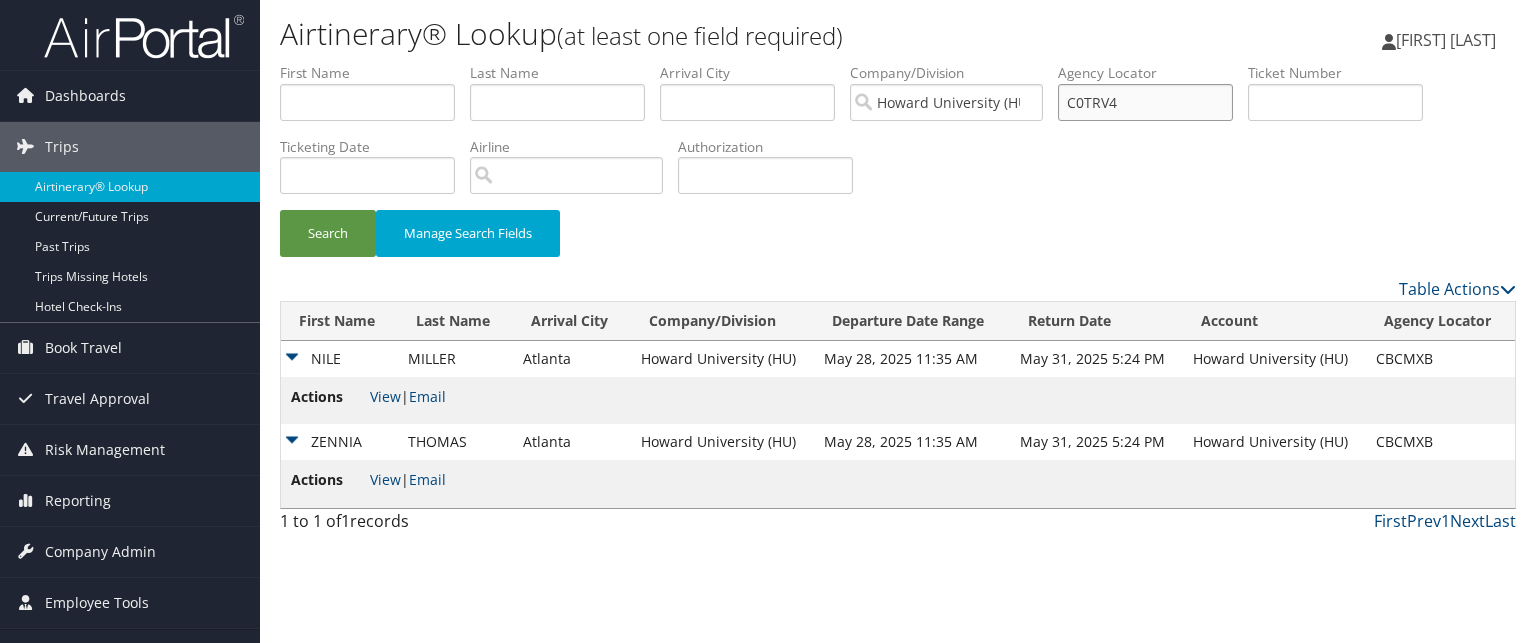 click on "C0TRV4" at bounding box center [1145, 102] 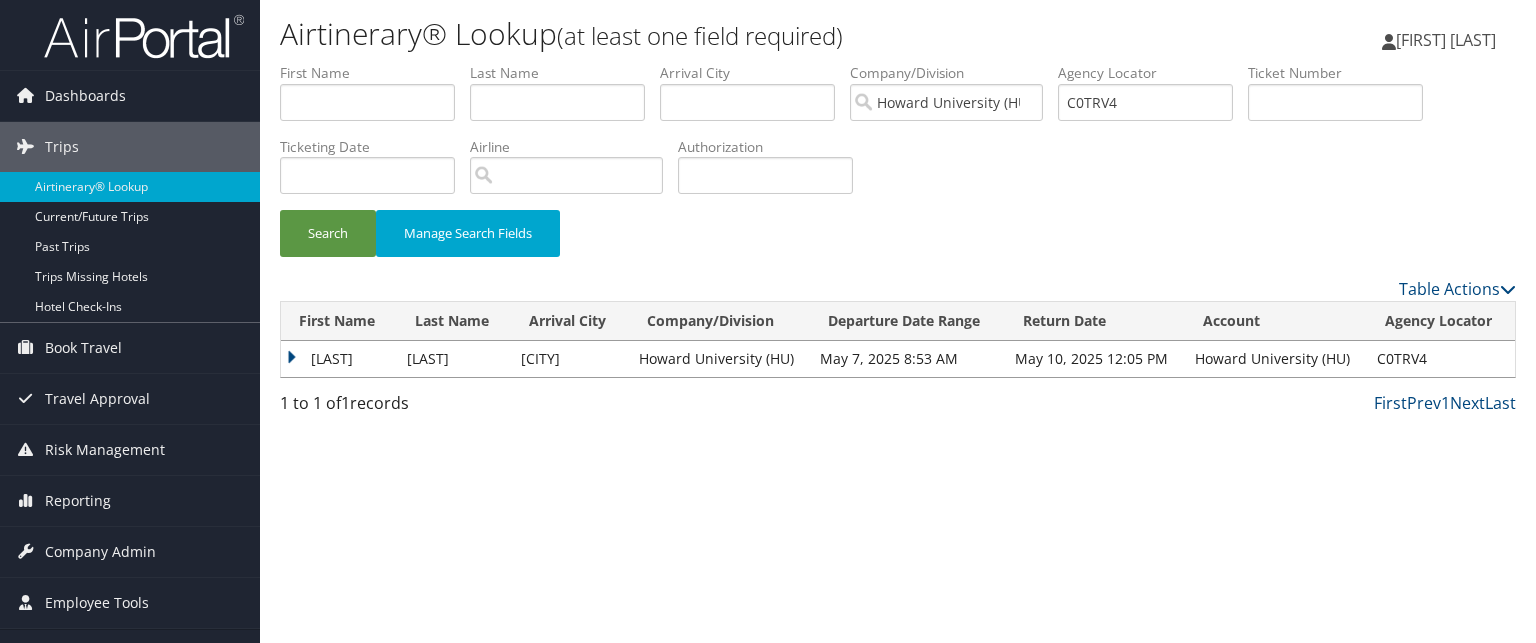 click on "DEVENE" at bounding box center [339, 359] 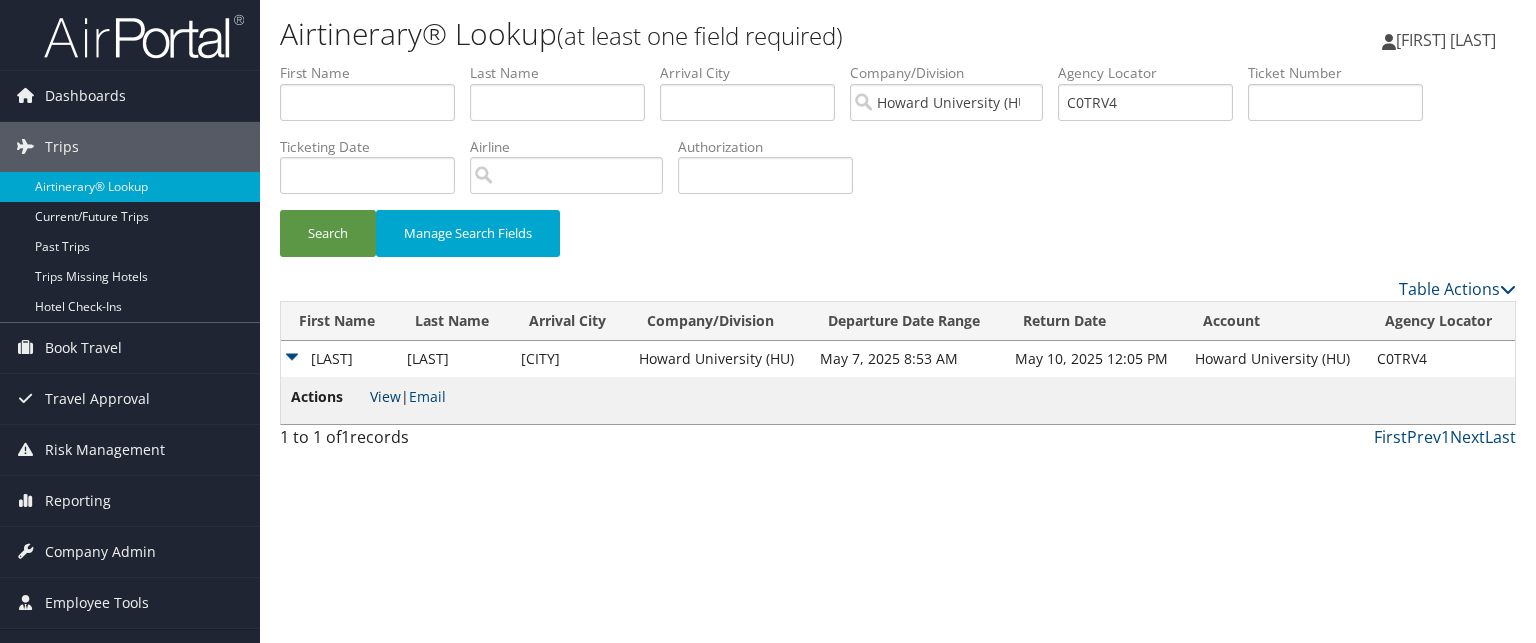 click on "View" at bounding box center (385, 396) 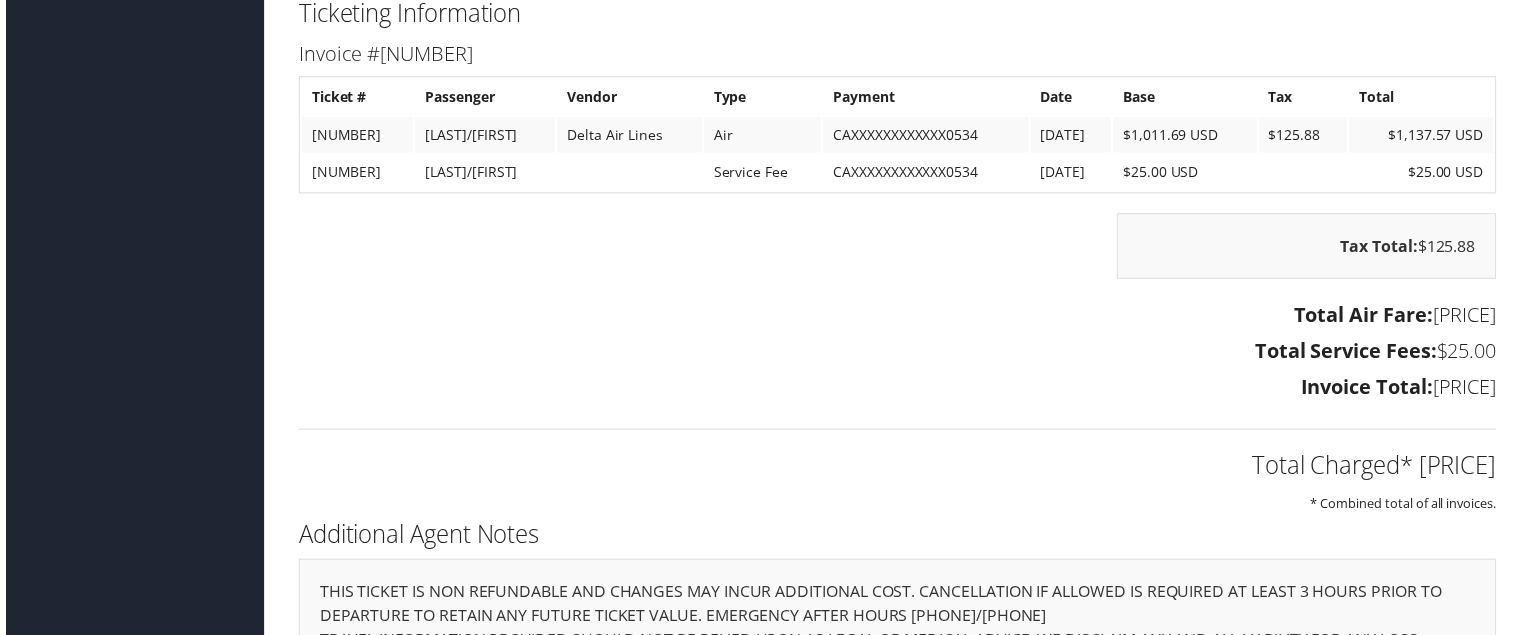 scroll, scrollTop: 2644, scrollLeft: 0, axis: vertical 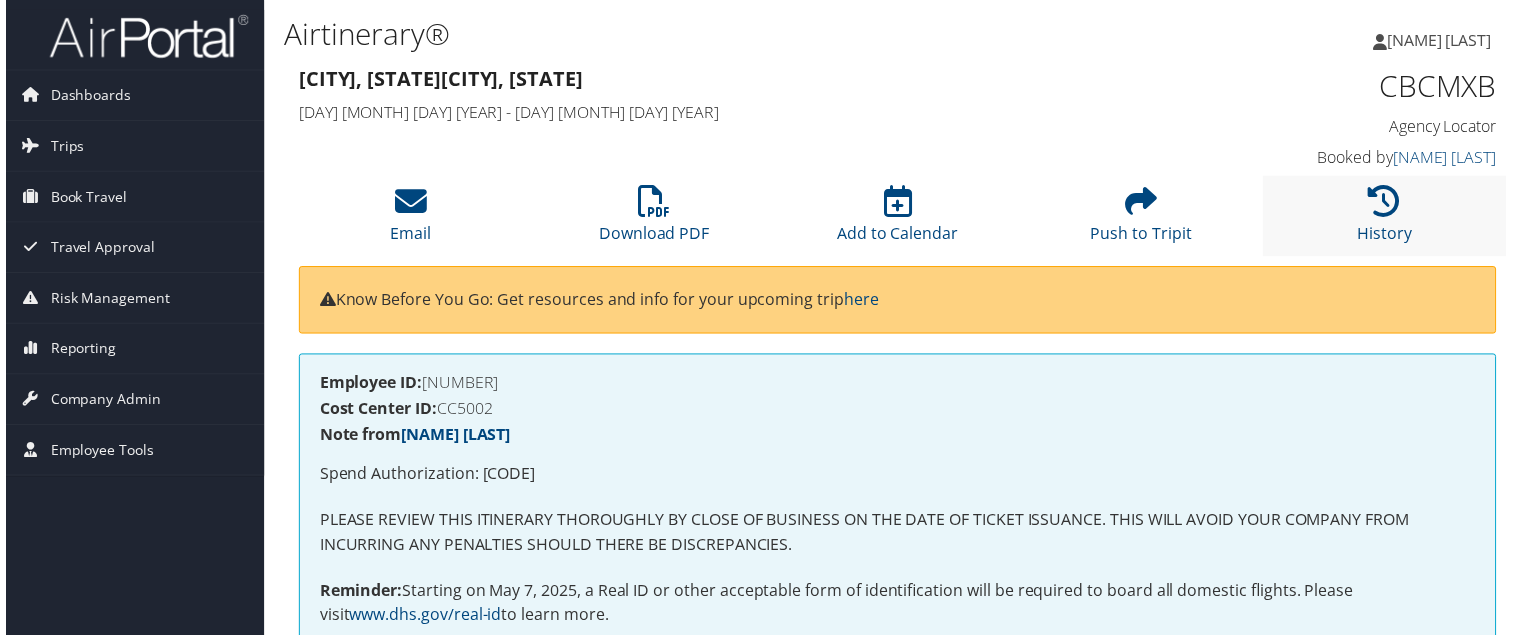 click on "History" at bounding box center [1388, 217] 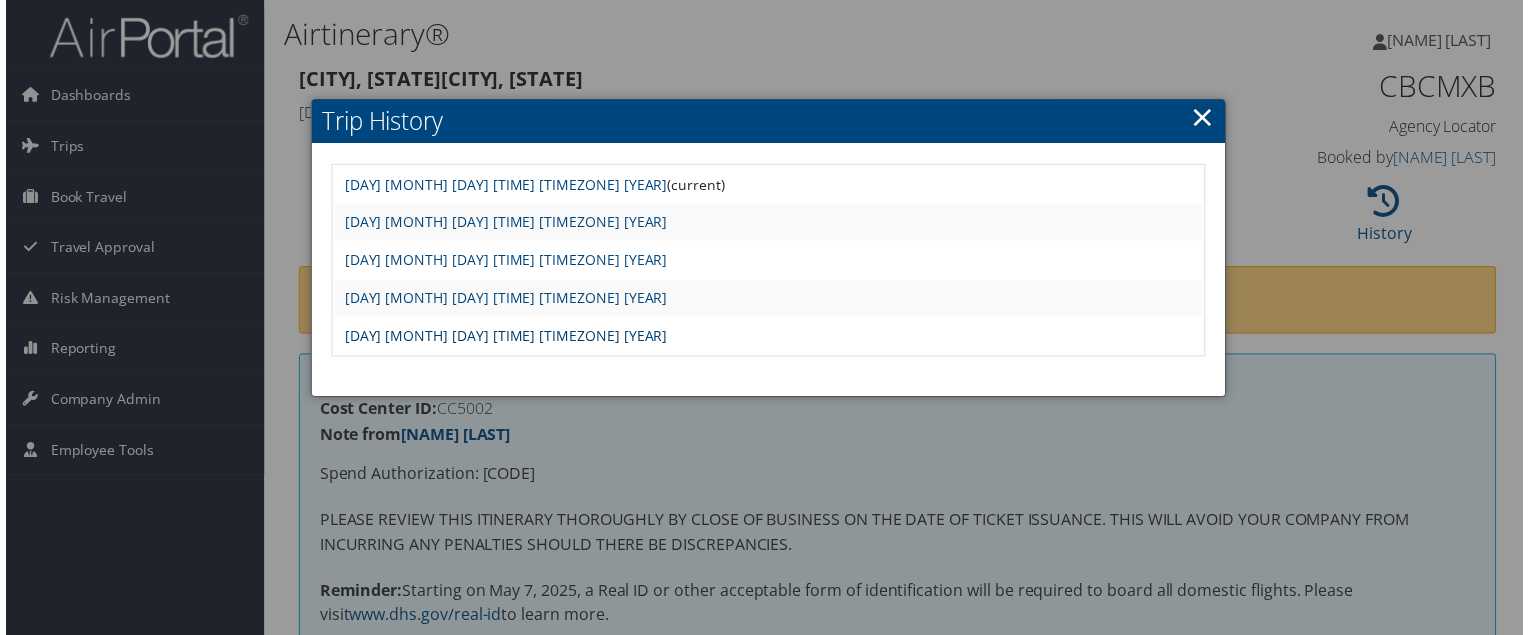 click on "Wed May 21 08:28:31 MDT 2025" at bounding box center [503, 337] 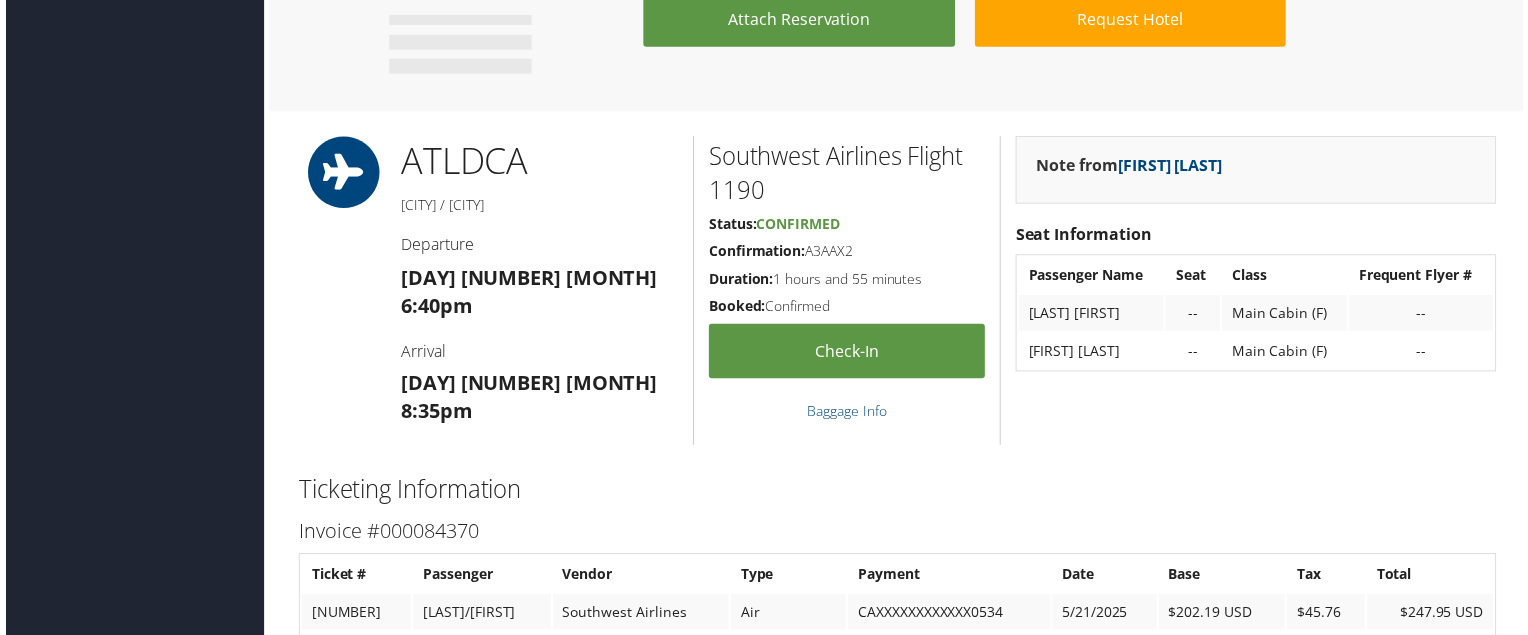 scroll, scrollTop: 1288, scrollLeft: 0, axis: vertical 